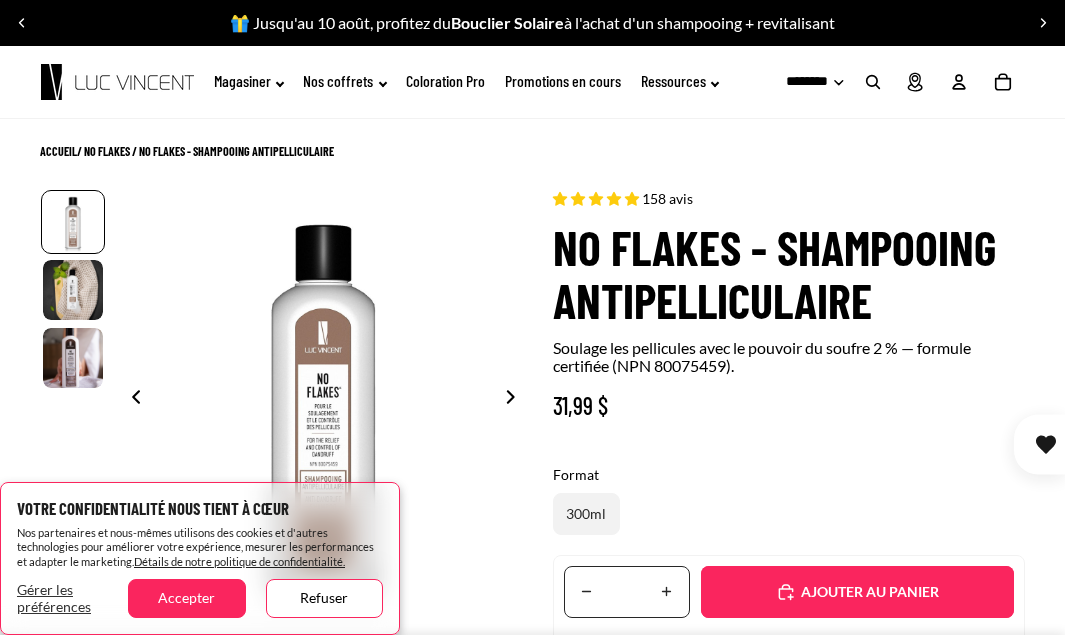 select on "**********" 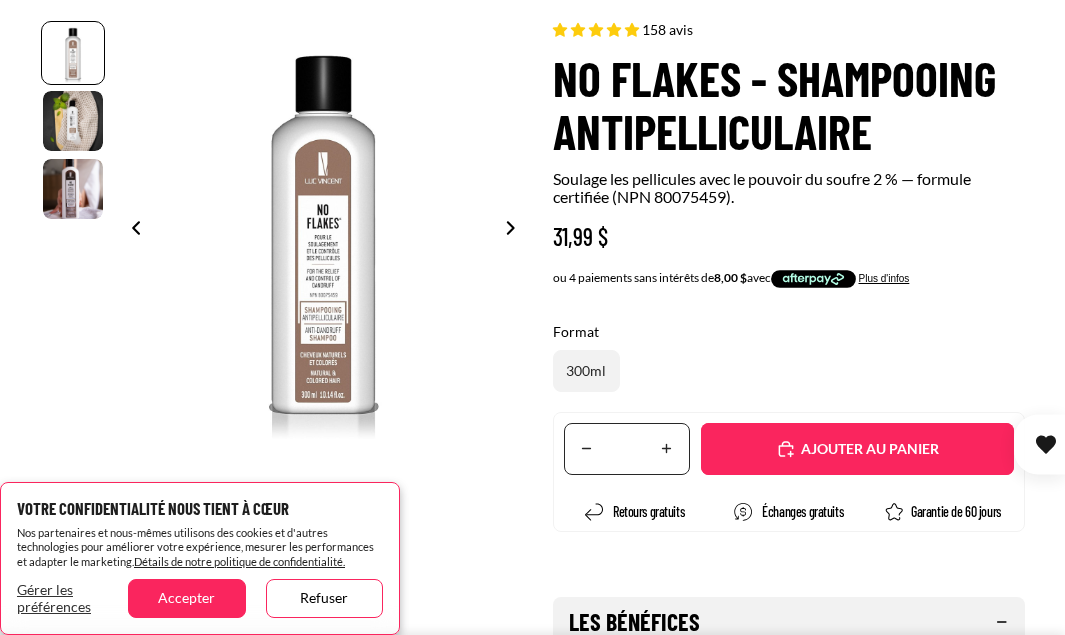 scroll, scrollTop: 173, scrollLeft: 0, axis: vertical 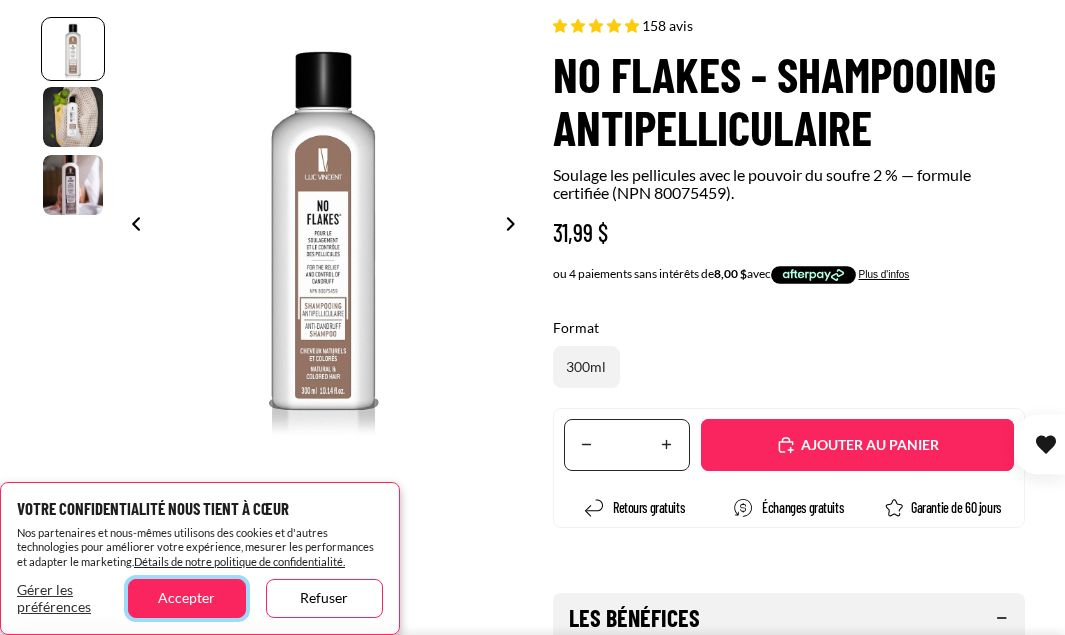 click on "Accepter" at bounding box center [186, 598] 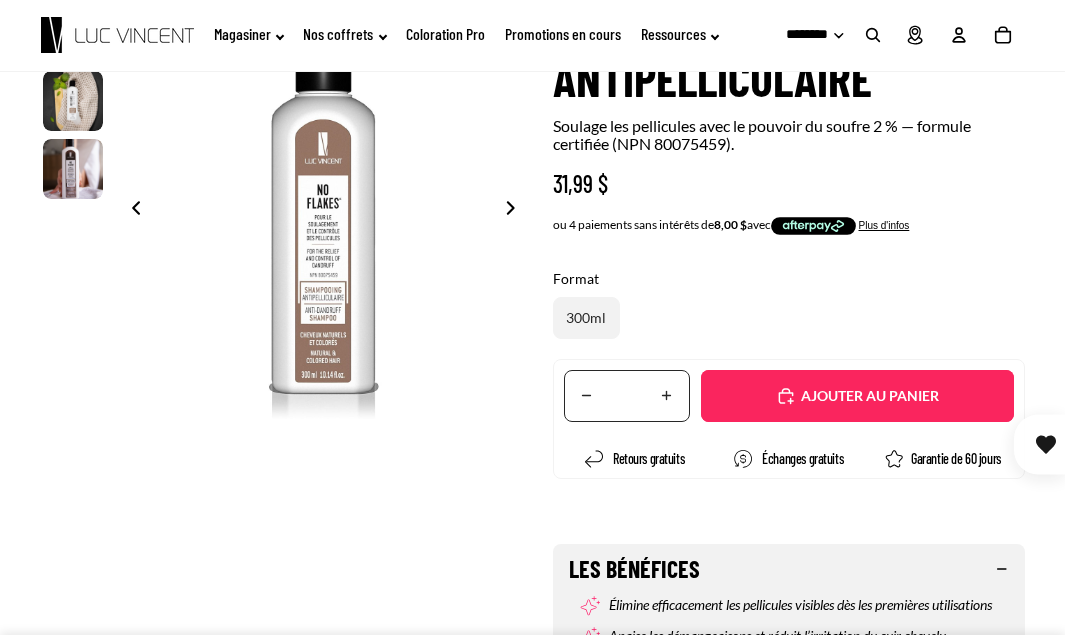 scroll, scrollTop: 0, scrollLeft: 0, axis: both 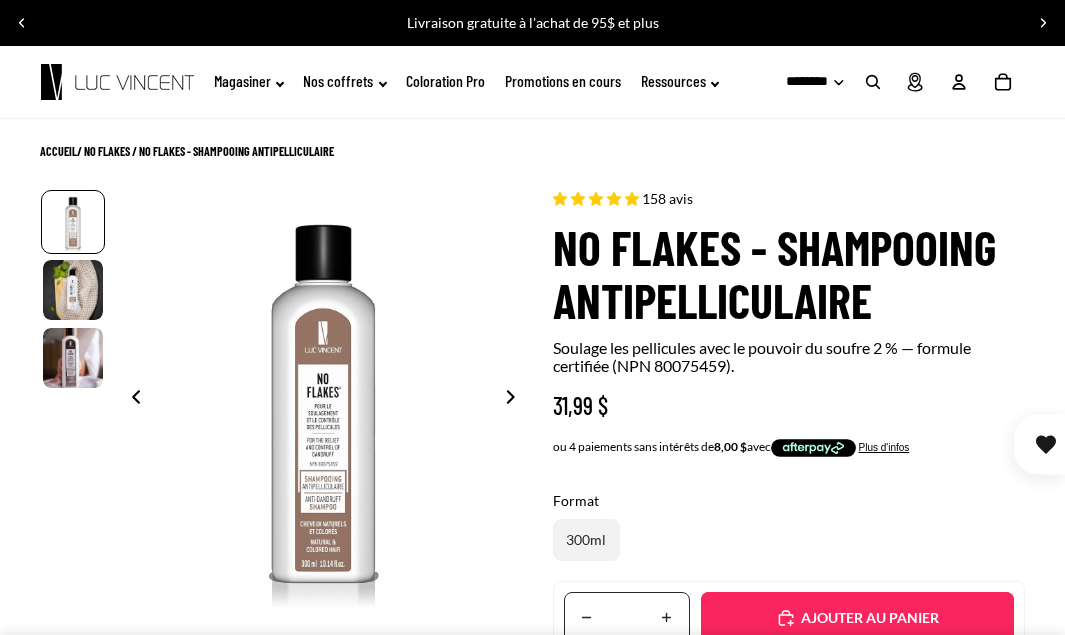 click on "158 avis" at bounding box center (667, 198) 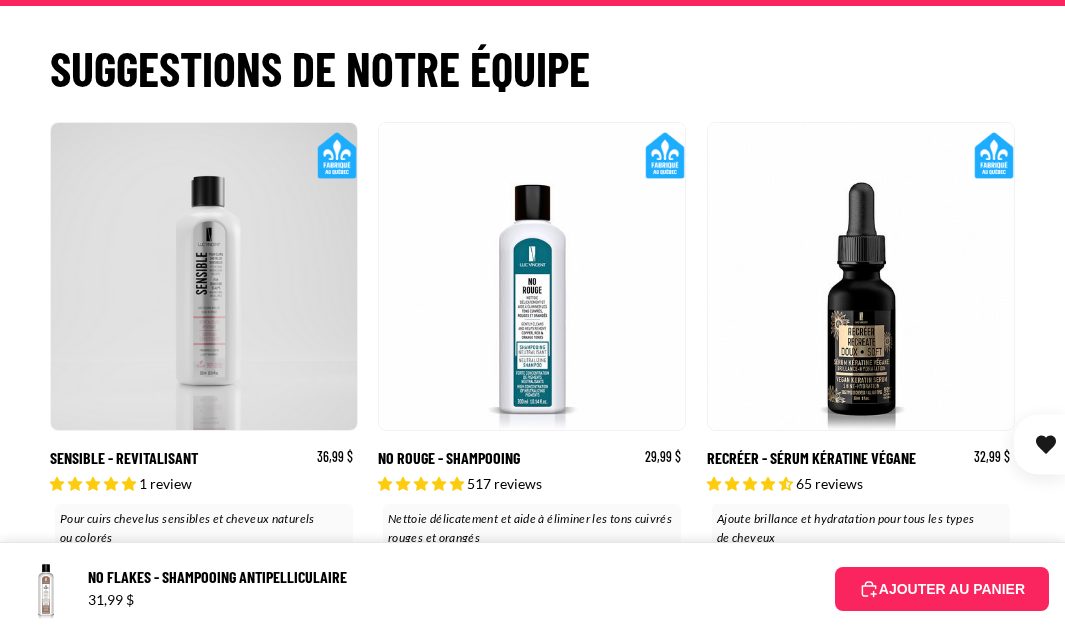 scroll, scrollTop: 3440, scrollLeft: 0, axis: vertical 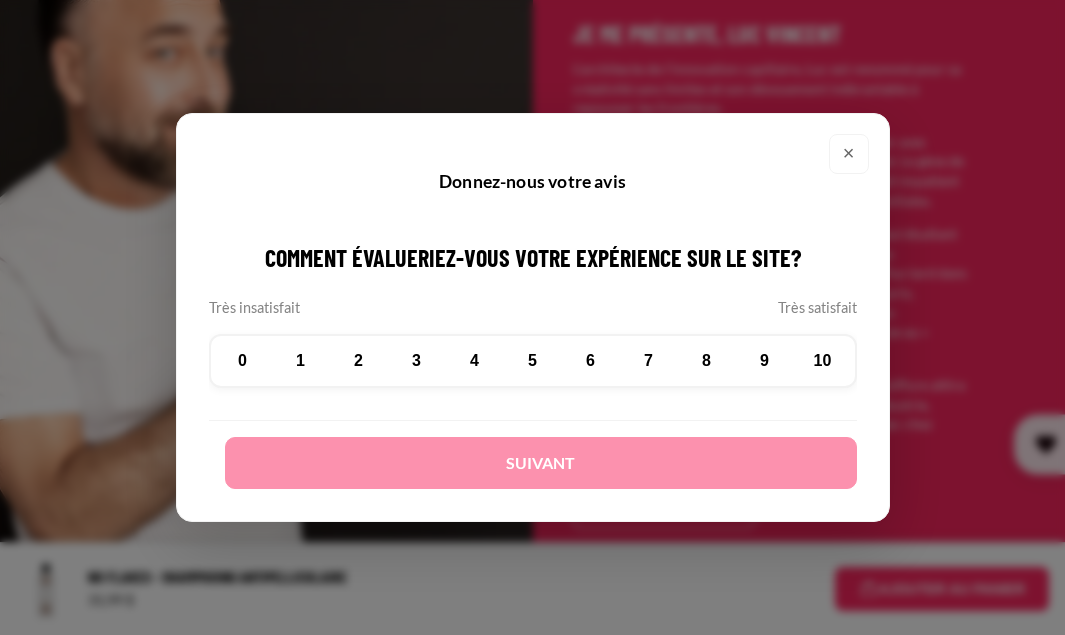 click on "×" at bounding box center [849, 154] 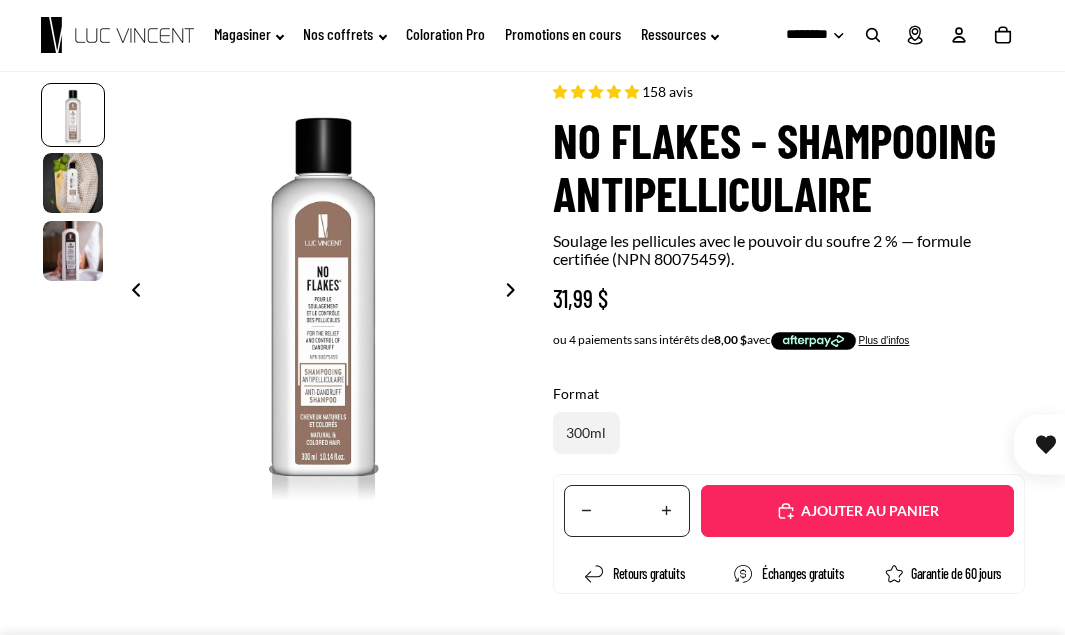 scroll, scrollTop: 0, scrollLeft: 0, axis: both 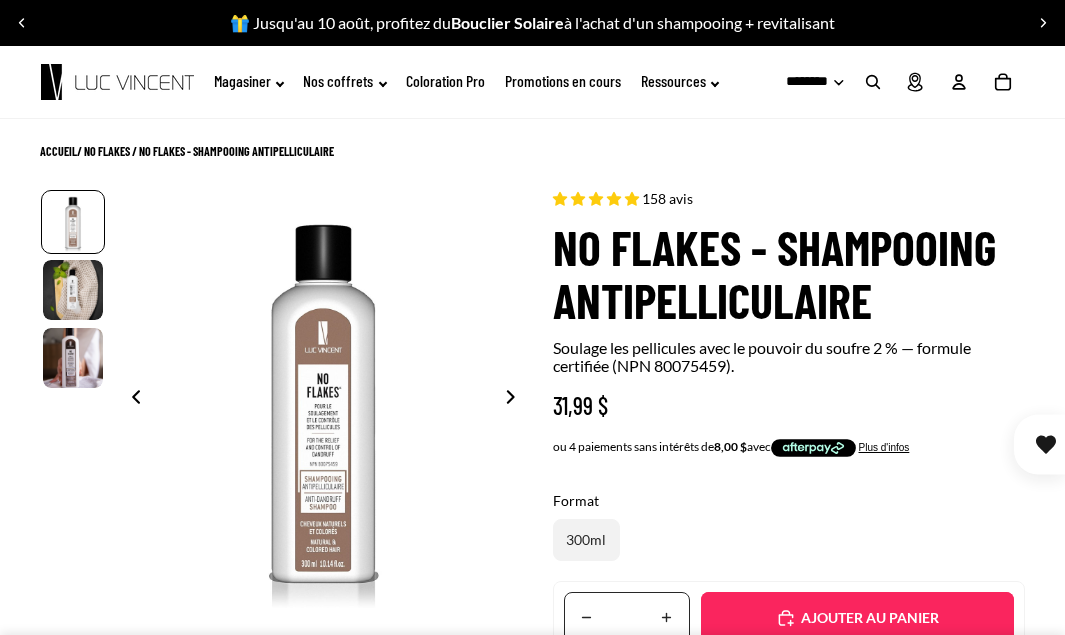 click 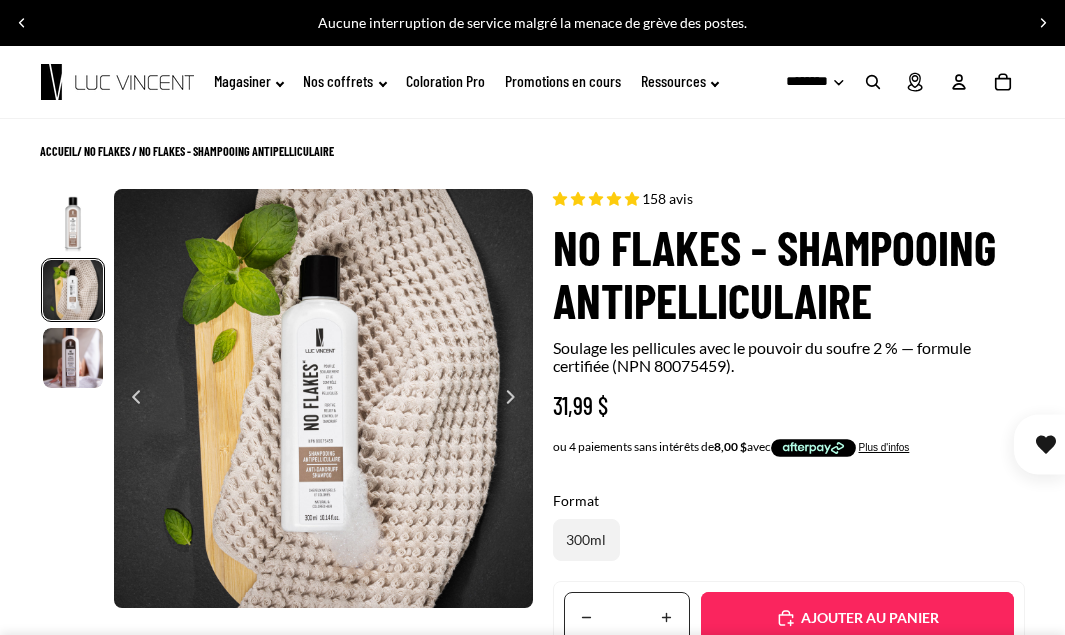 scroll, scrollTop: 0, scrollLeft: 419, axis: horizontal 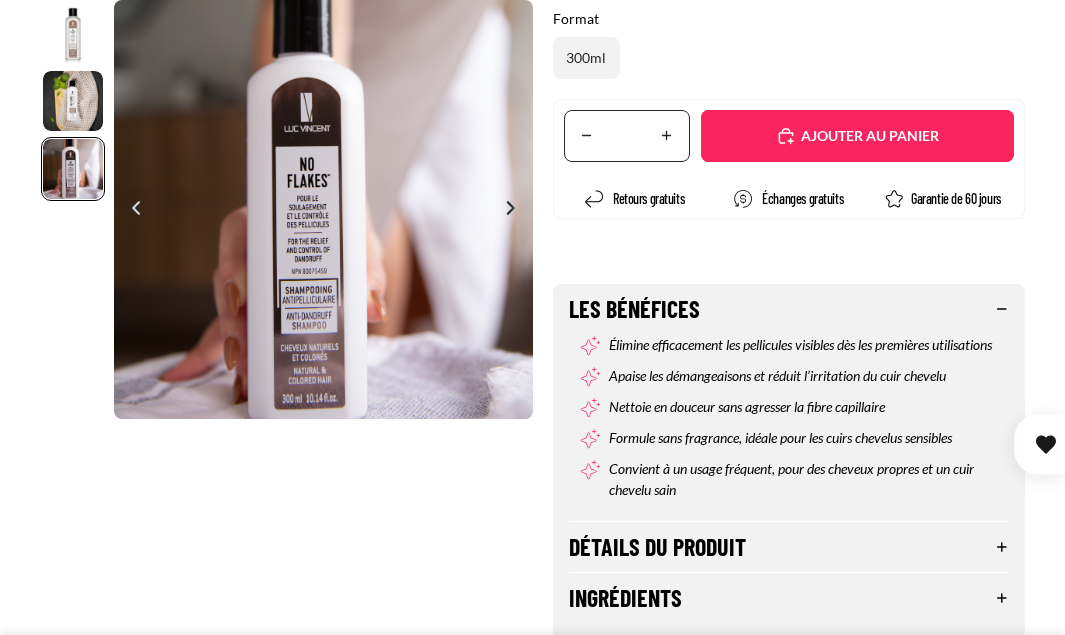 click on "Détails du produit" at bounding box center [789, 547] 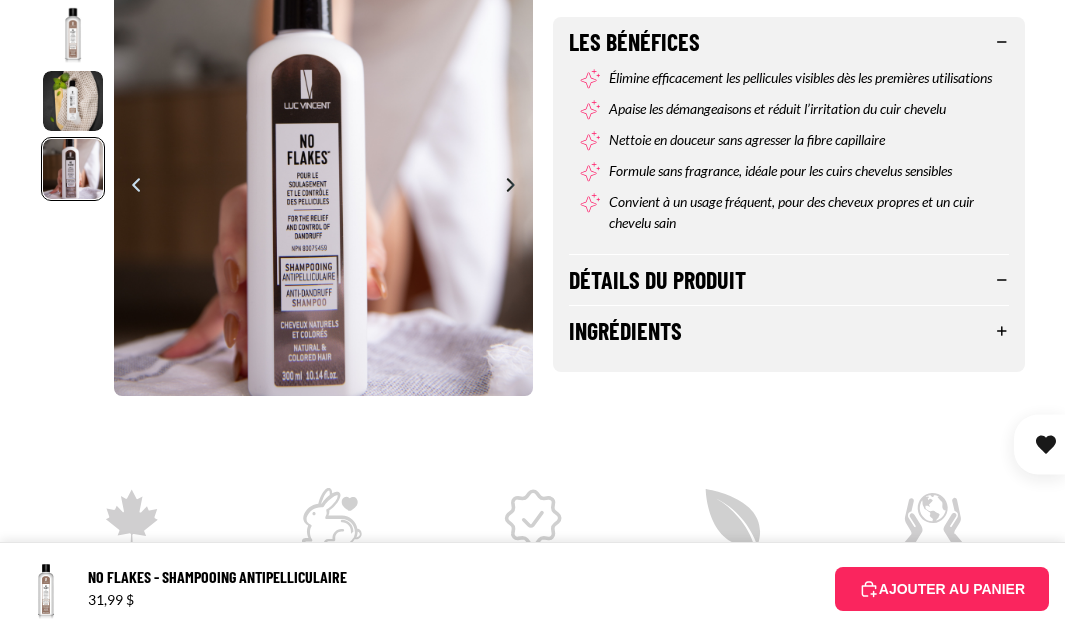 scroll, scrollTop: 753, scrollLeft: 0, axis: vertical 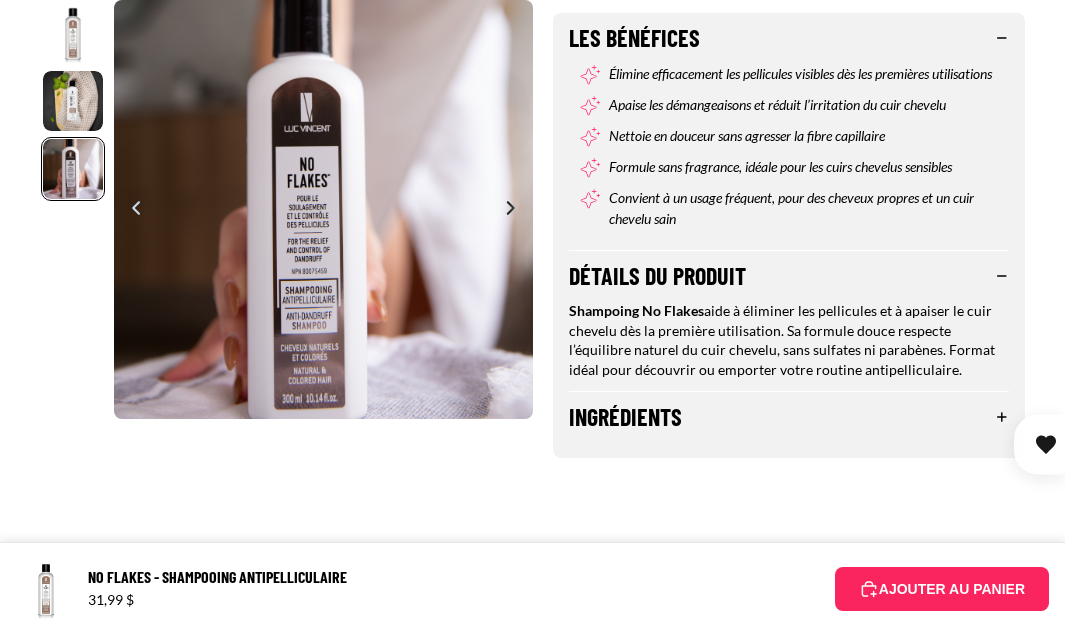 click on "Ingrédients" at bounding box center [789, 417] 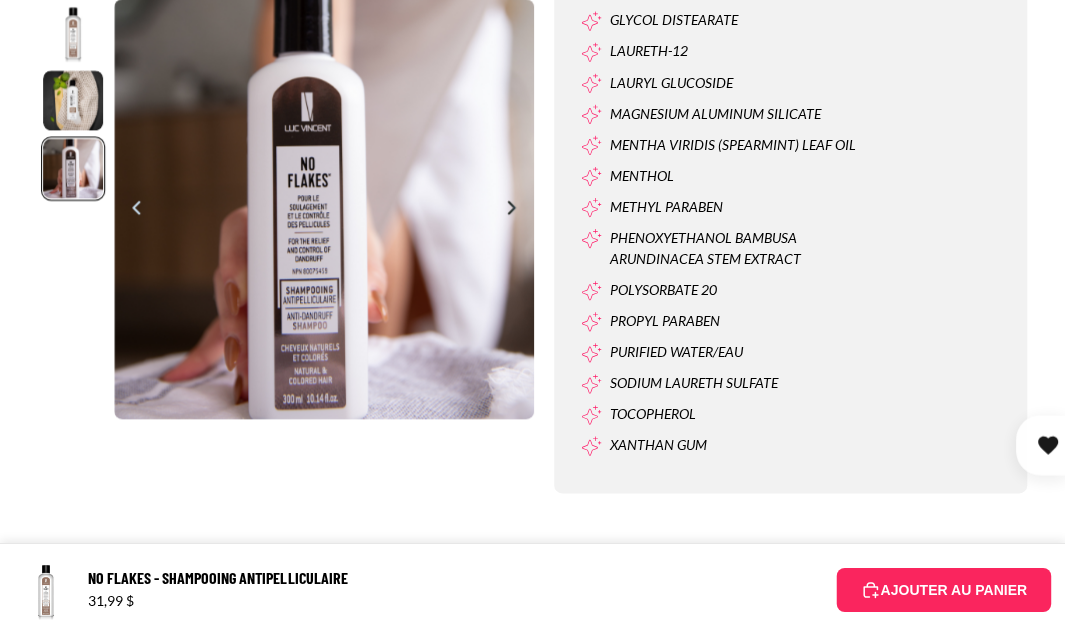 scroll, scrollTop: 1406, scrollLeft: 0, axis: vertical 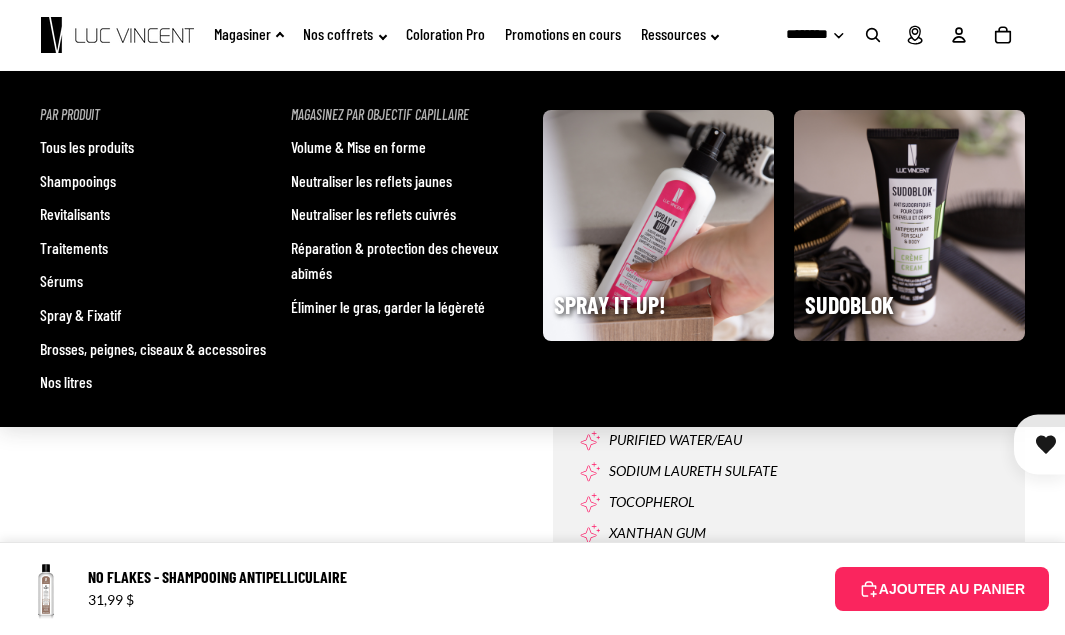 click on "Magasiner" 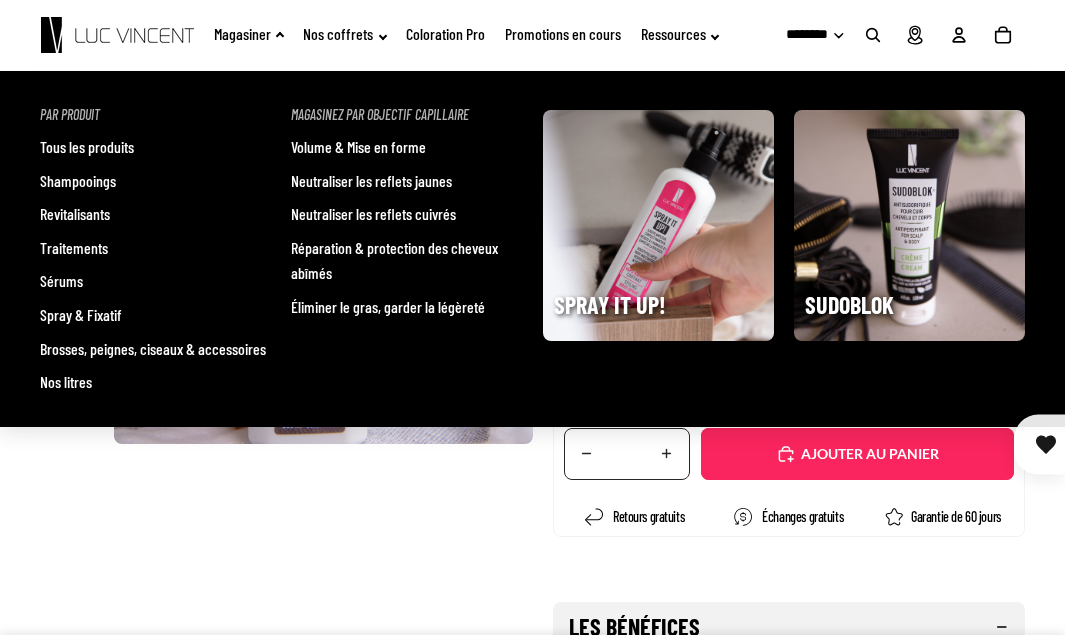 scroll, scrollTop: 0, scrollLeft: 0, axis: both 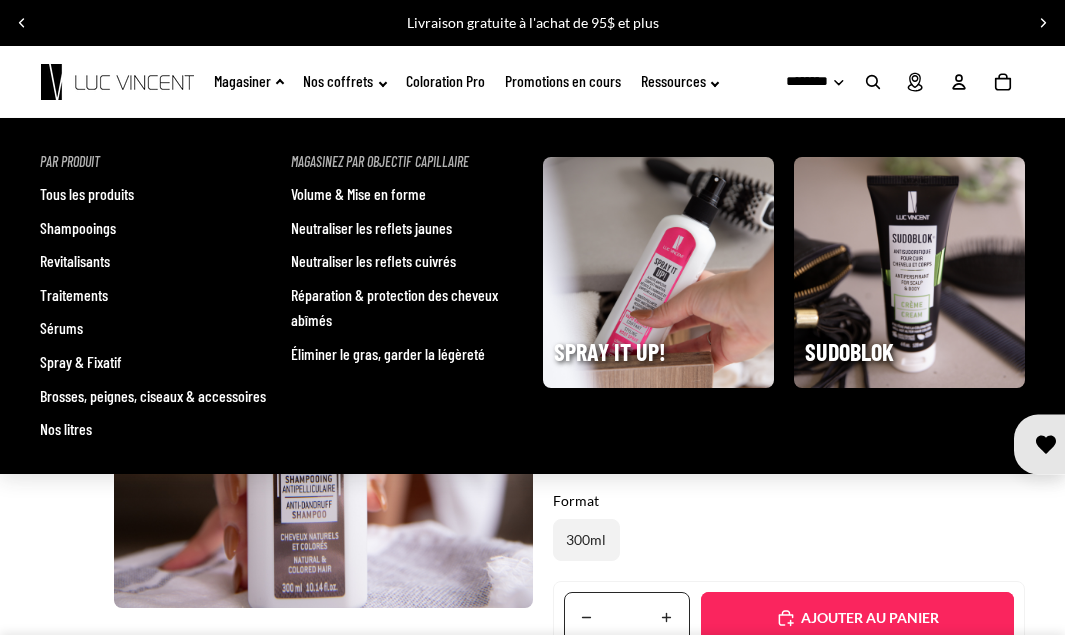 click on "Shampooings" at bounding box center (78, 228) 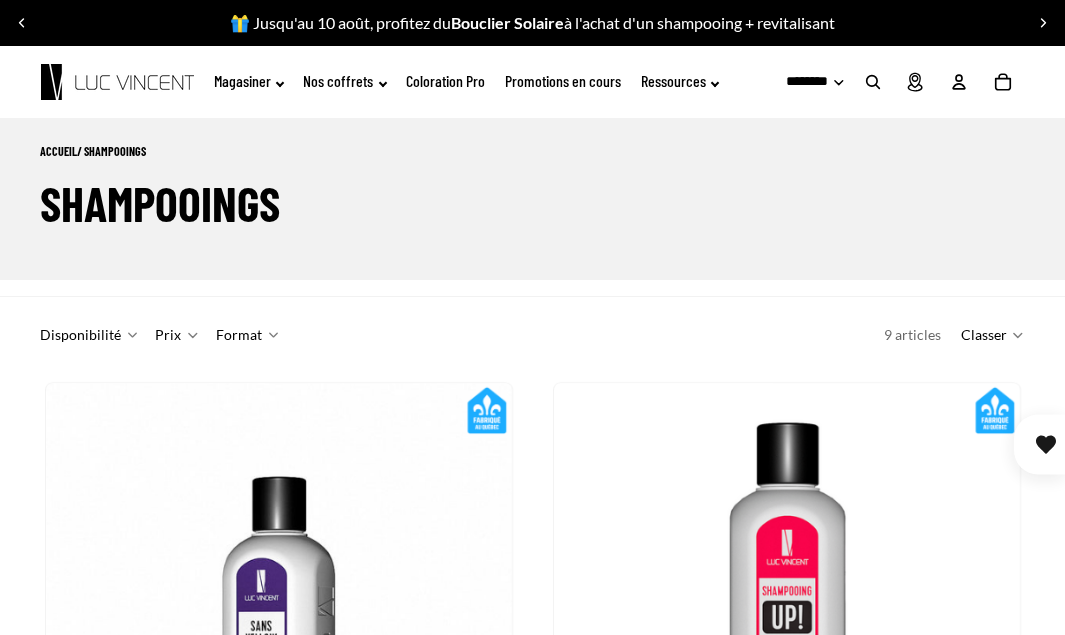 scroll, scrollTop: 0, scrollLeft: 0, axis: both 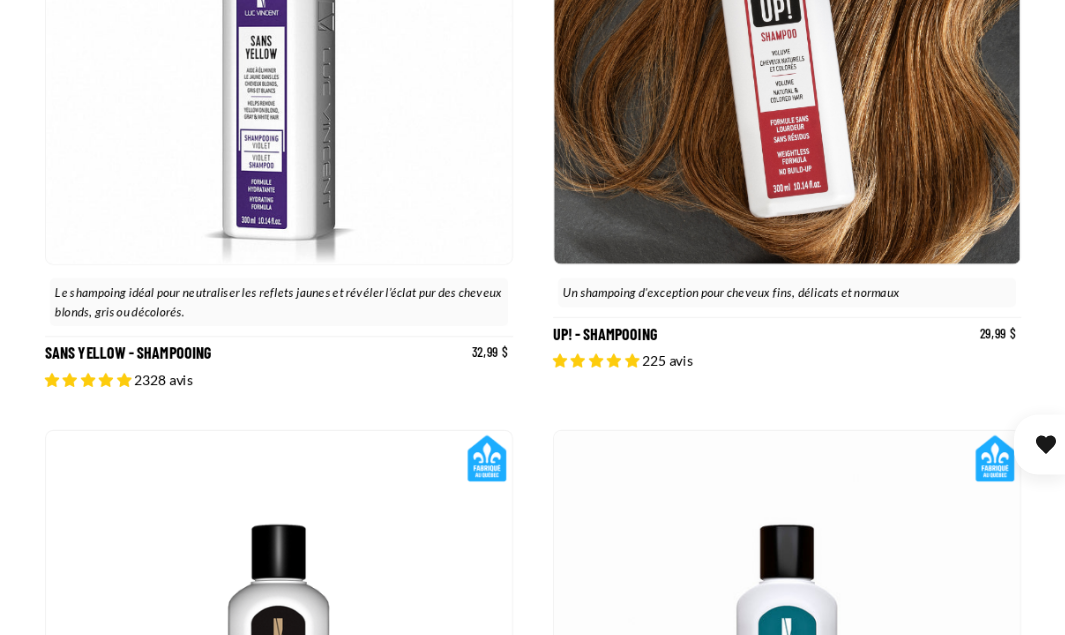 click 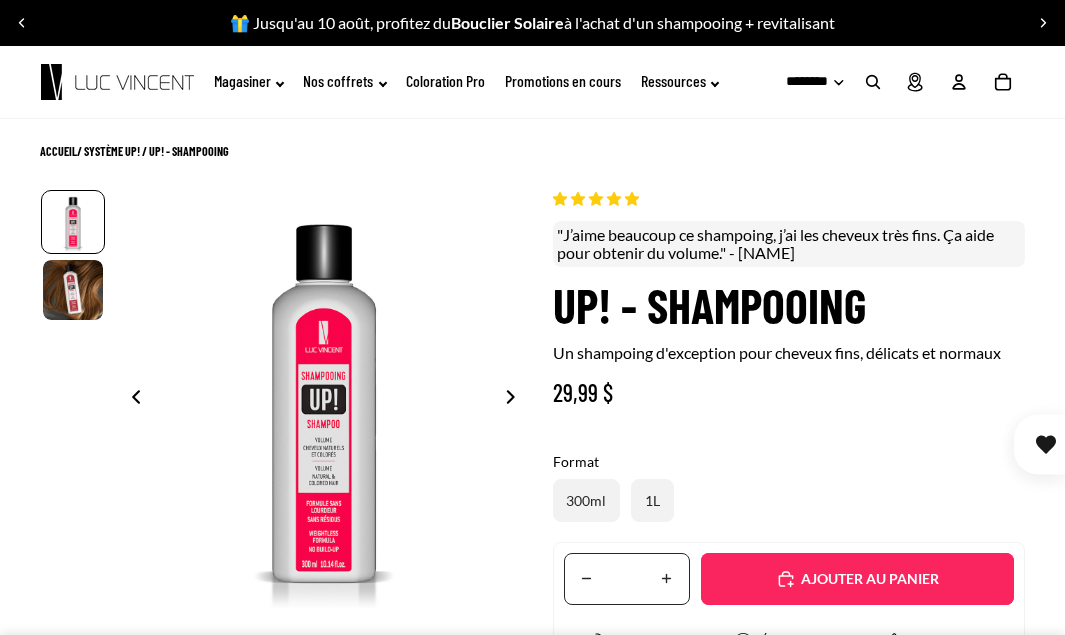 scroll, scrollTop: 0, scrollLeft: 0, axis: both 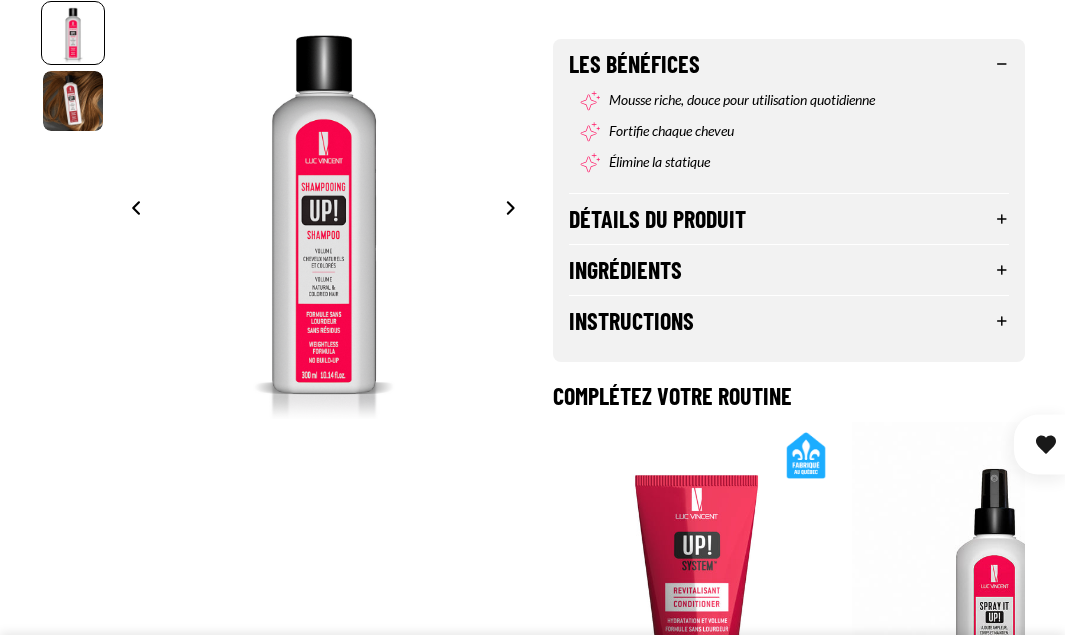 click on "Détails du produit" at bounding box center [789, 219] 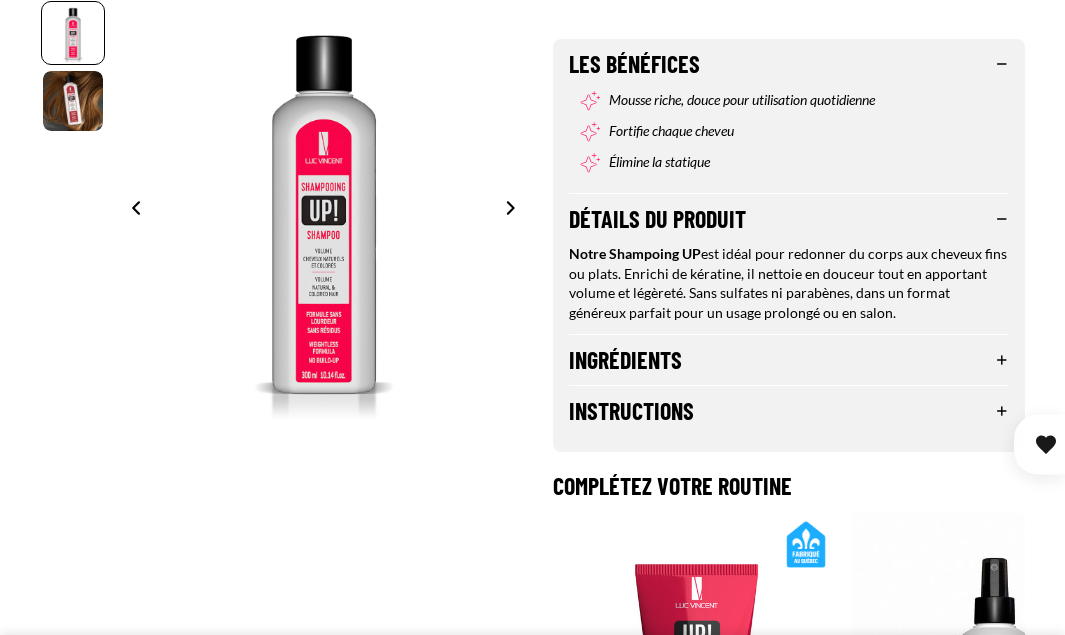 click on "Ingrédients" at bounding box center [789, 360] 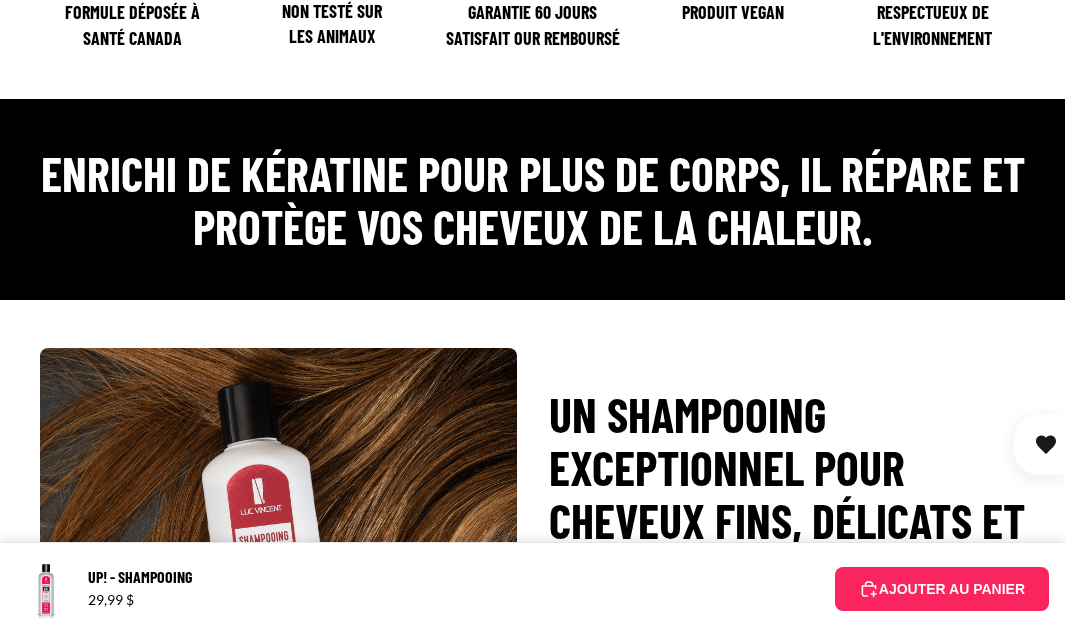 scroll, scrollTop: 1816, scrollLeft: 0, axis: vertical 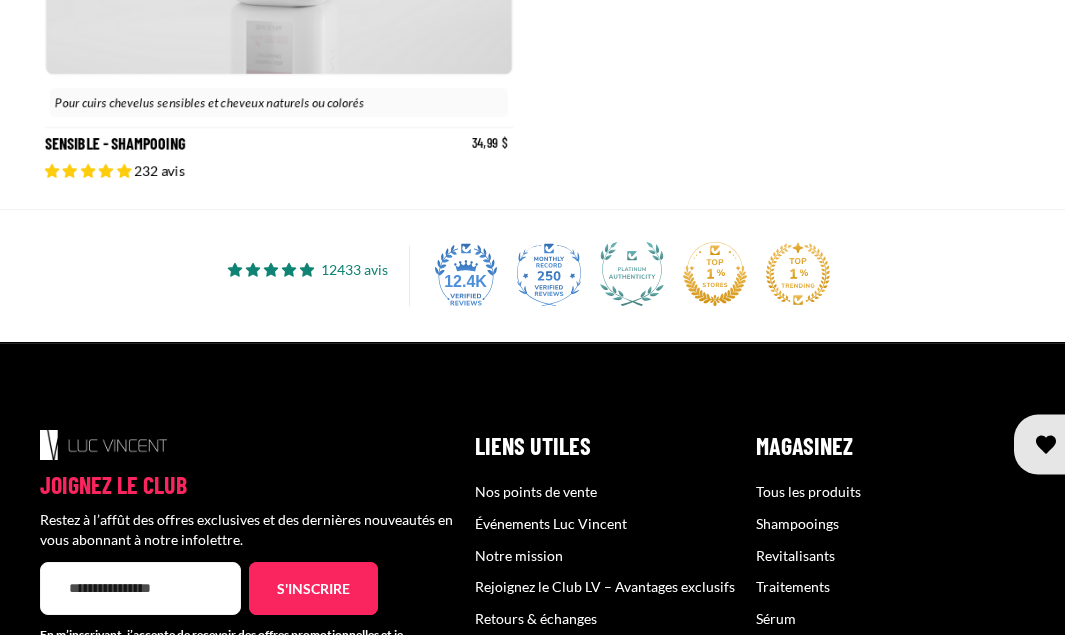 click on "Sensible - Shampooing" at bounding box center [279, -107] 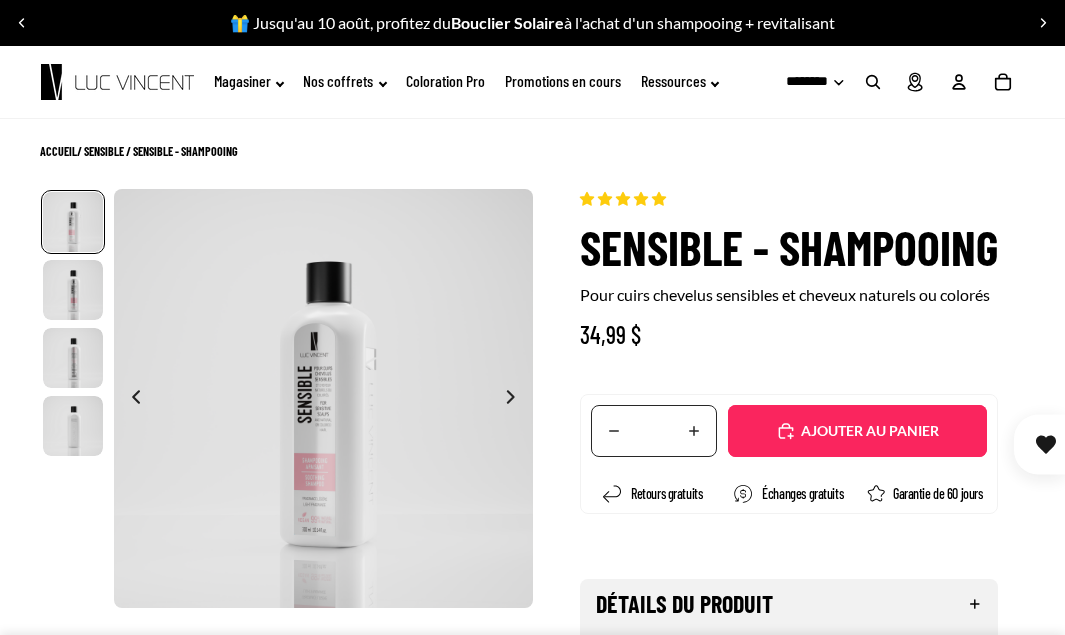 scroll, scrollTop: 0, scrollLeft: 0, axis: both 